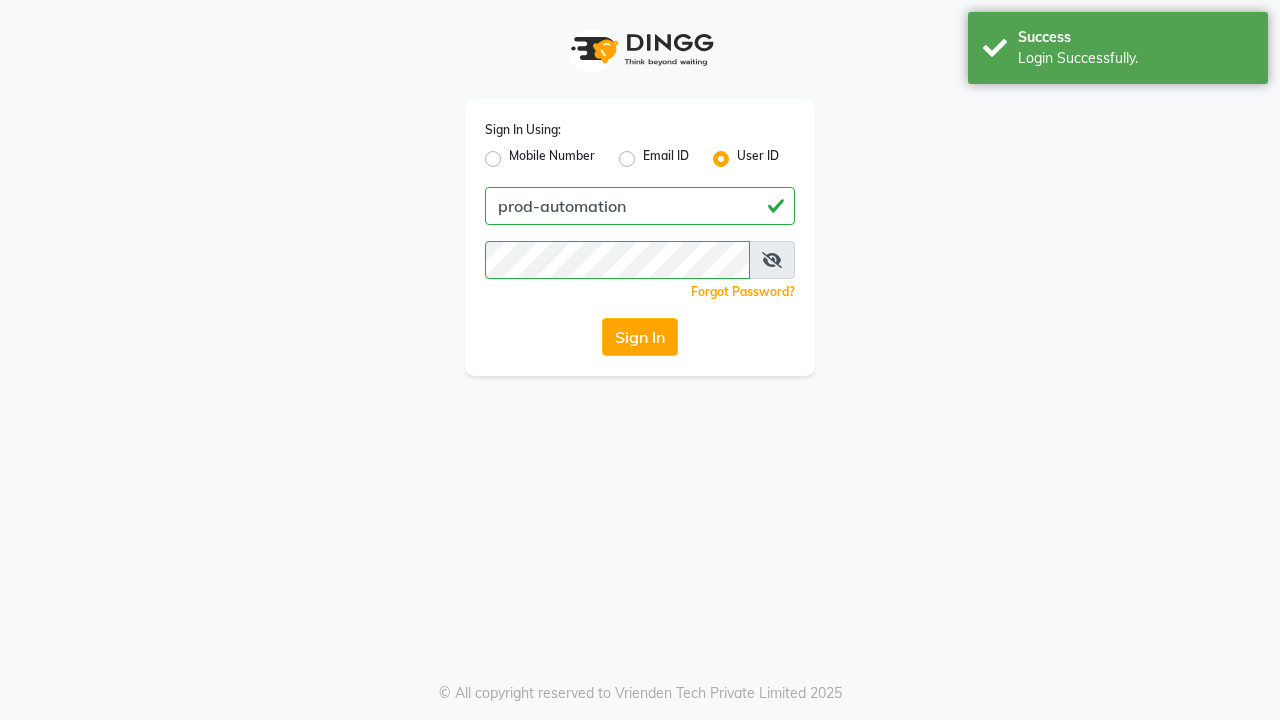 scroll, scrollTop: 0, scrollLeft: 0, axis: both 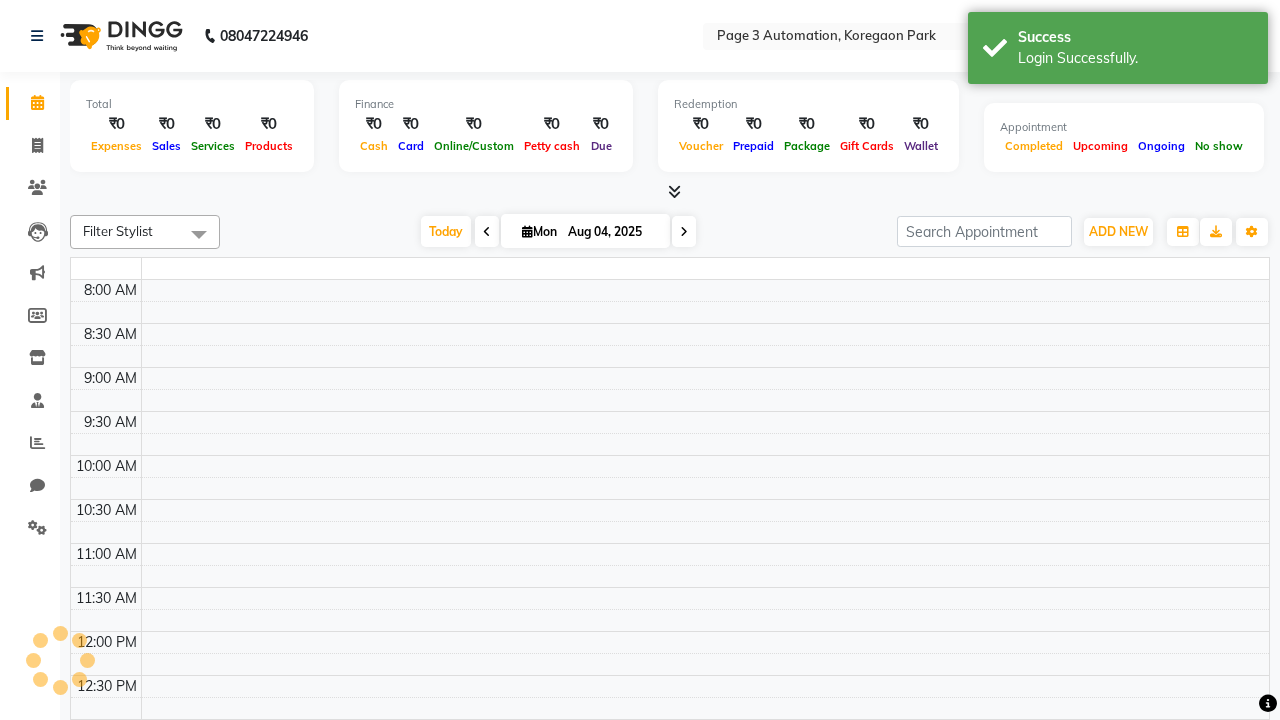 select on "en" 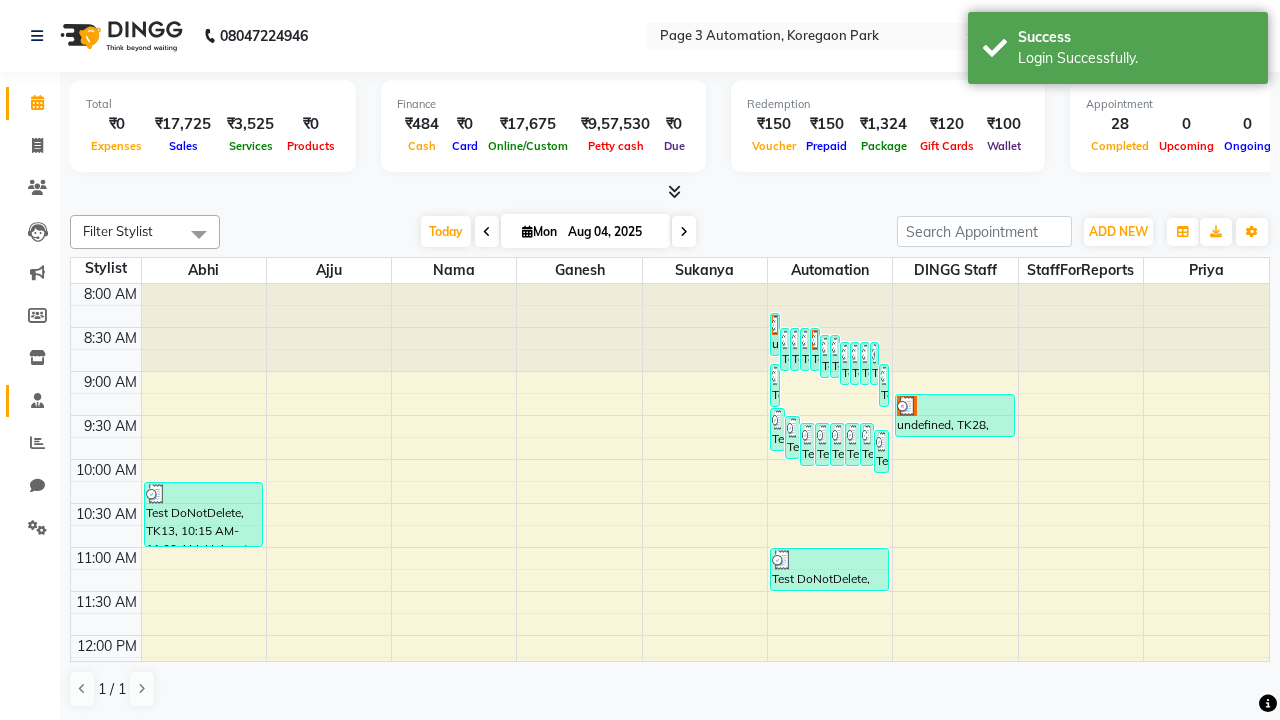click 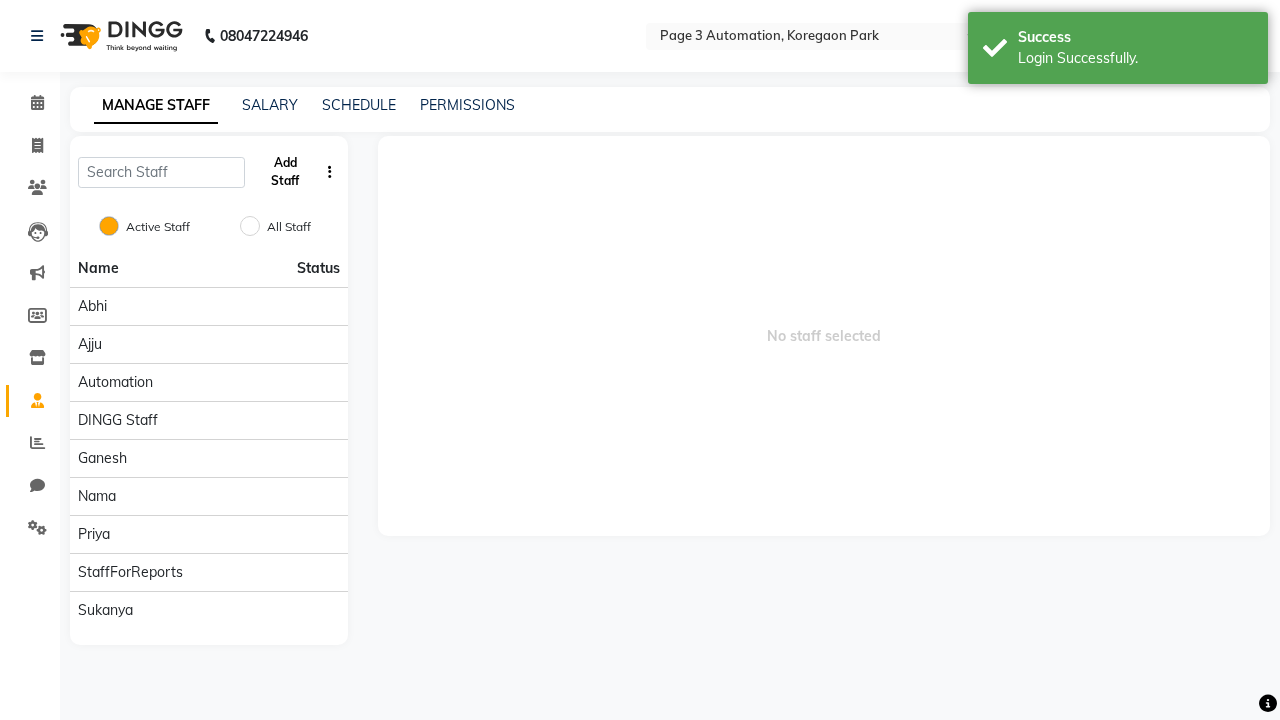 click on "Add Staff" 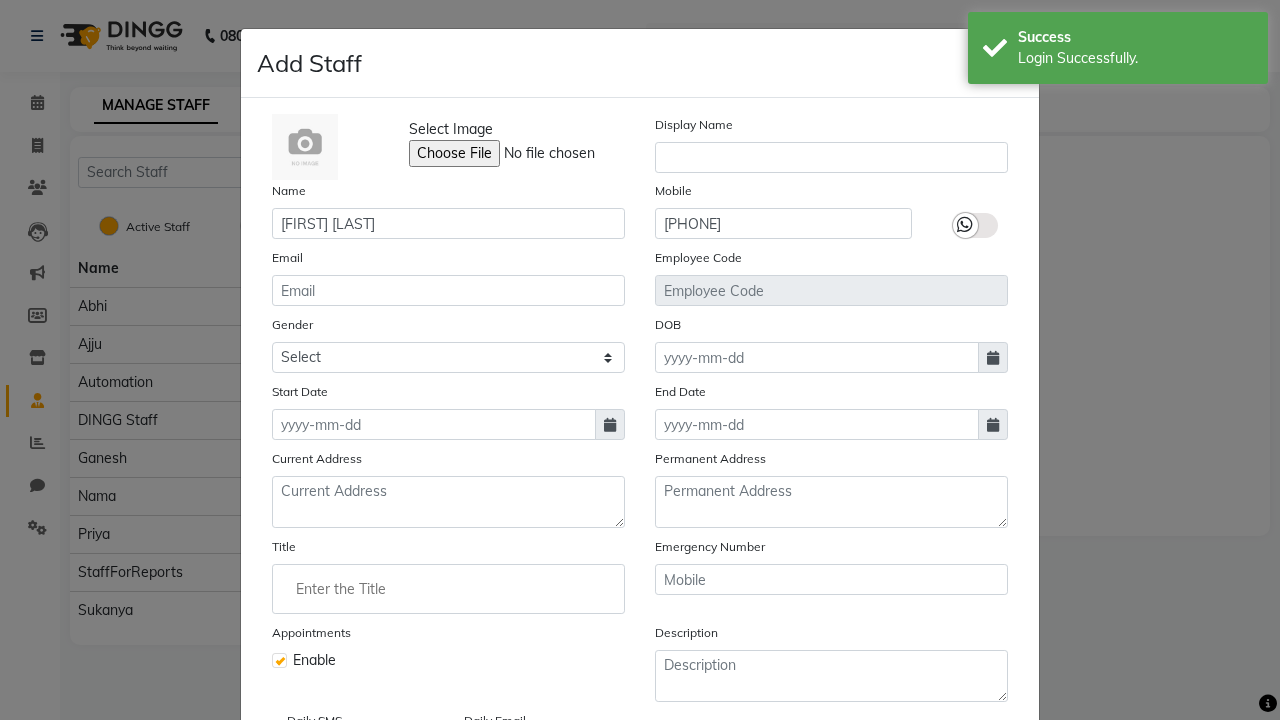 type on "[PHONE]" 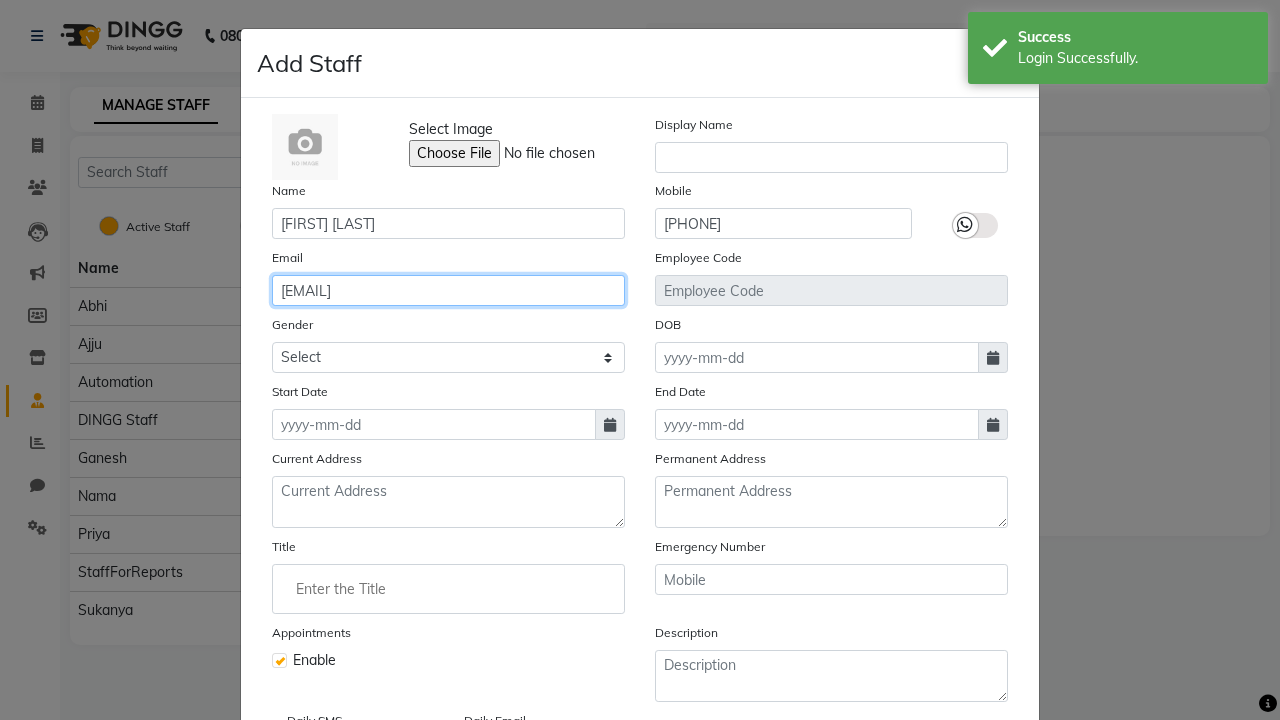 type on "[EMAIL]" 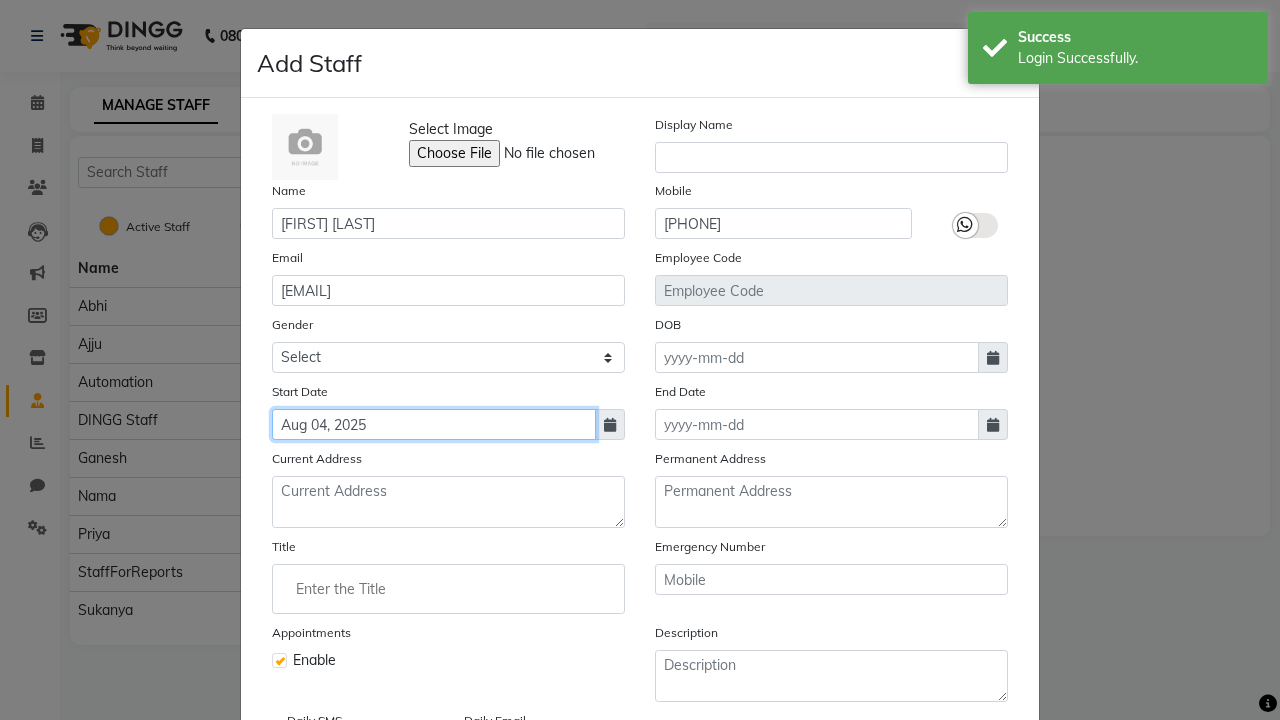 type on "Aug 04, 2025" 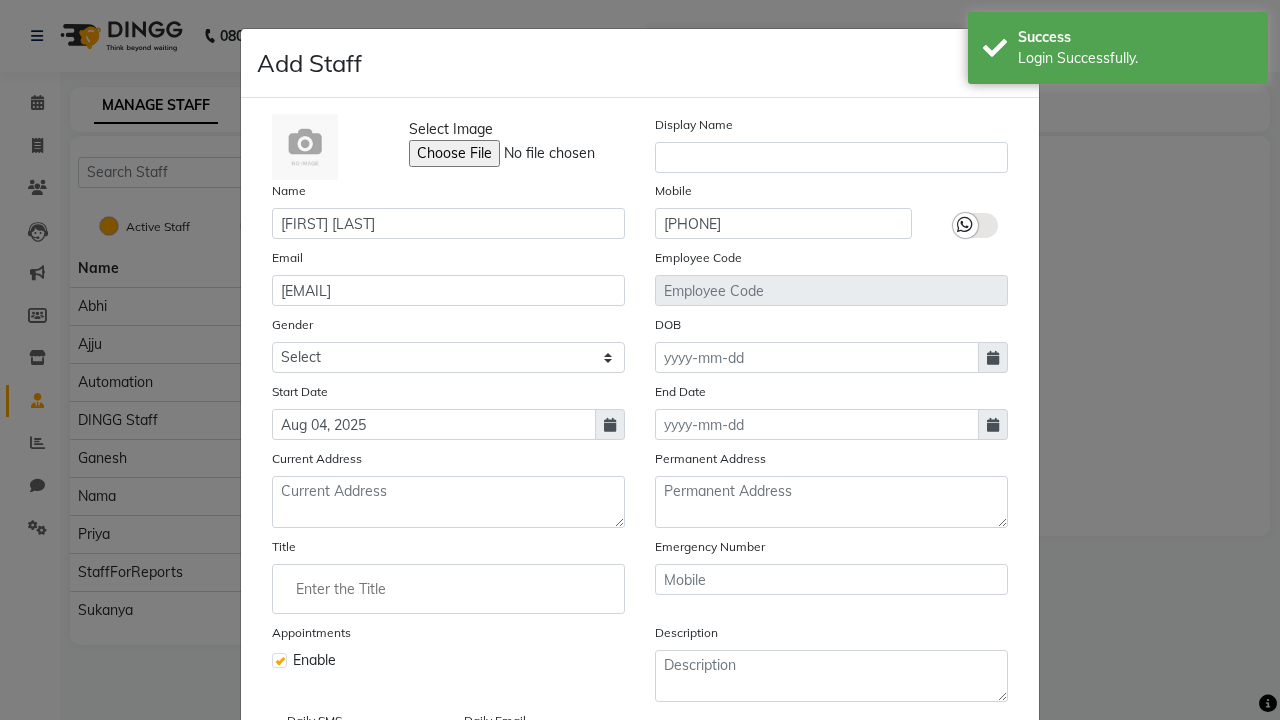 click on "Save" at bounding box center (988, 814) 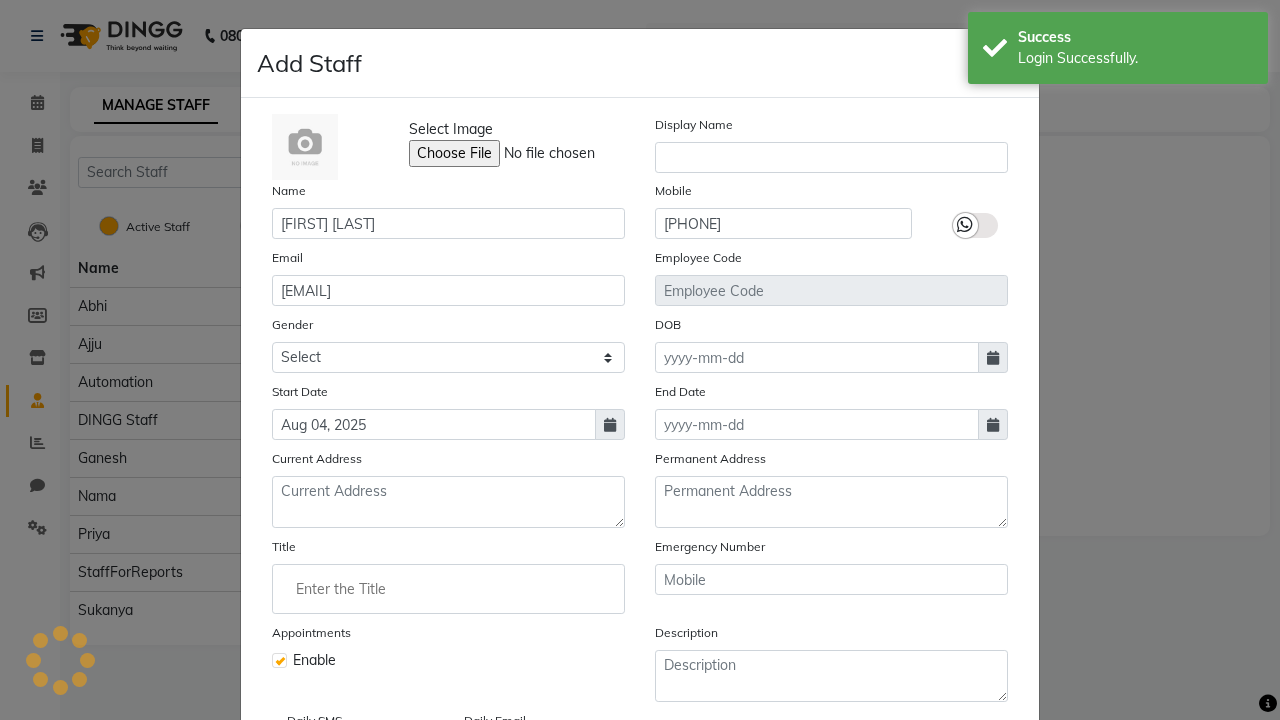 scroll, scrollTop: 162, scrollLeft: 0, axis: vertical 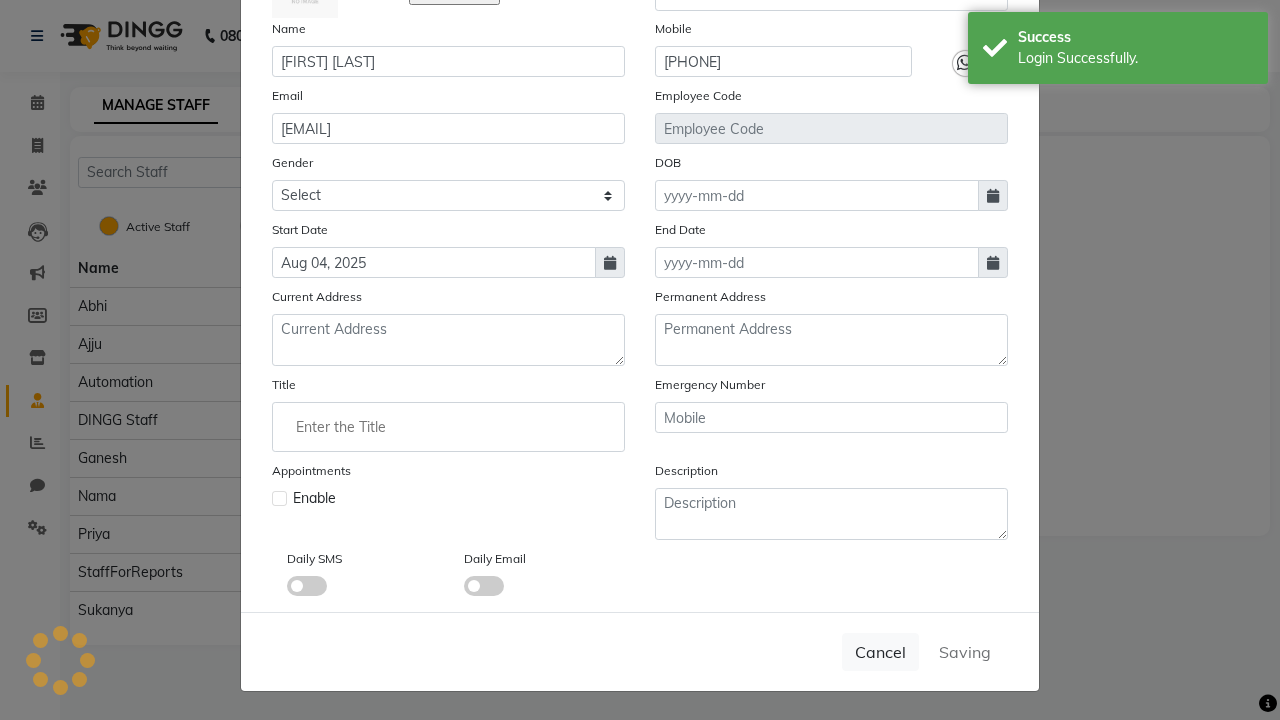 type 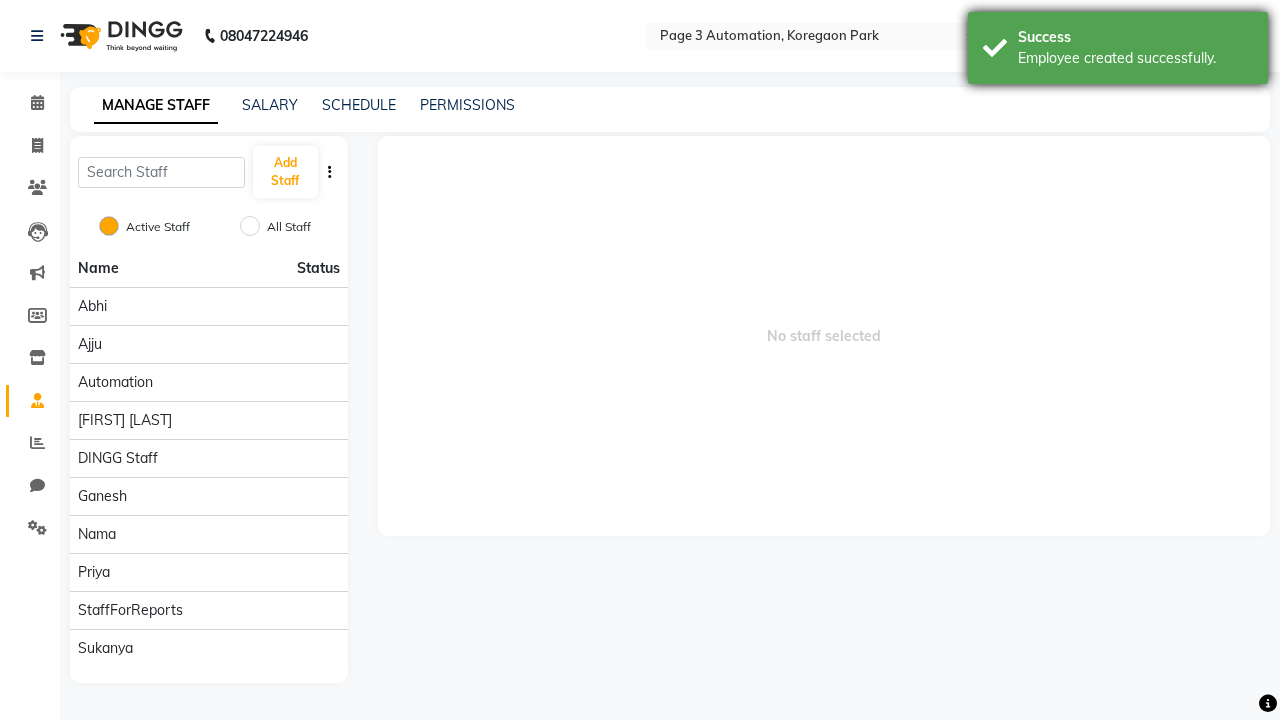 click on "Employee created successfully." at bounding box center [1135, 58] 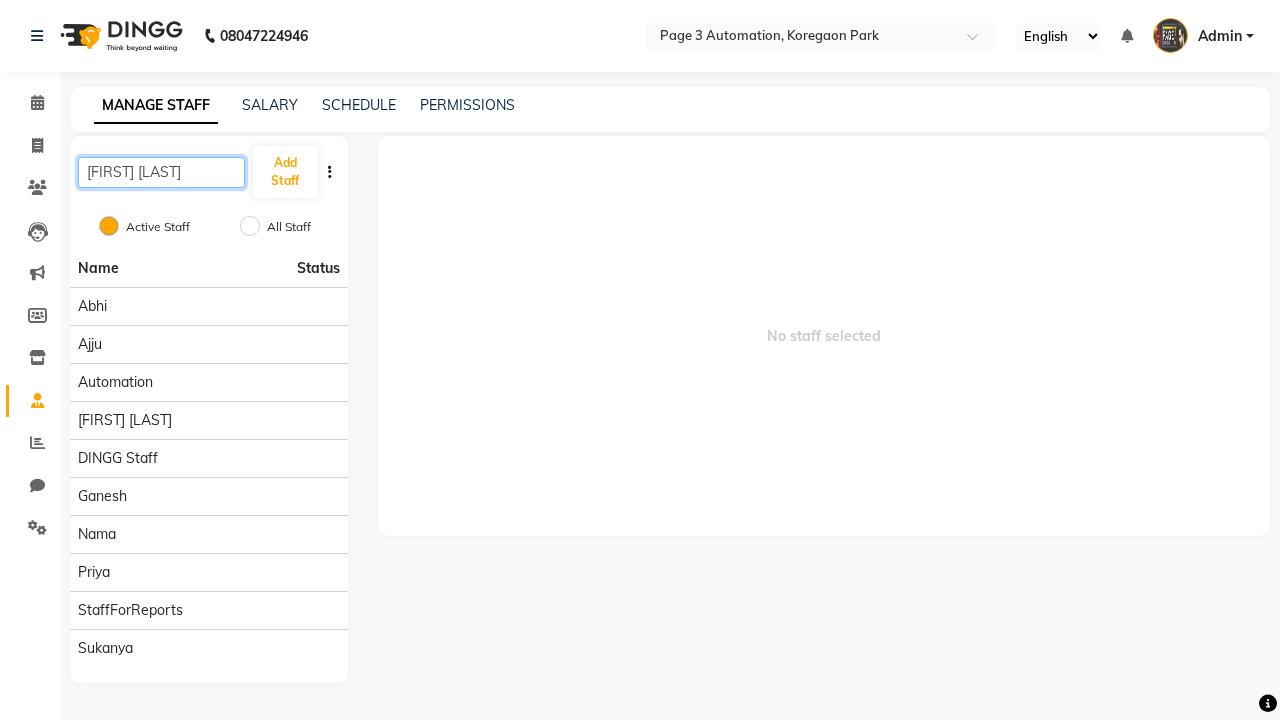 scroll, scrollTop: 0, scrollLeft: 8, axis: horizontal 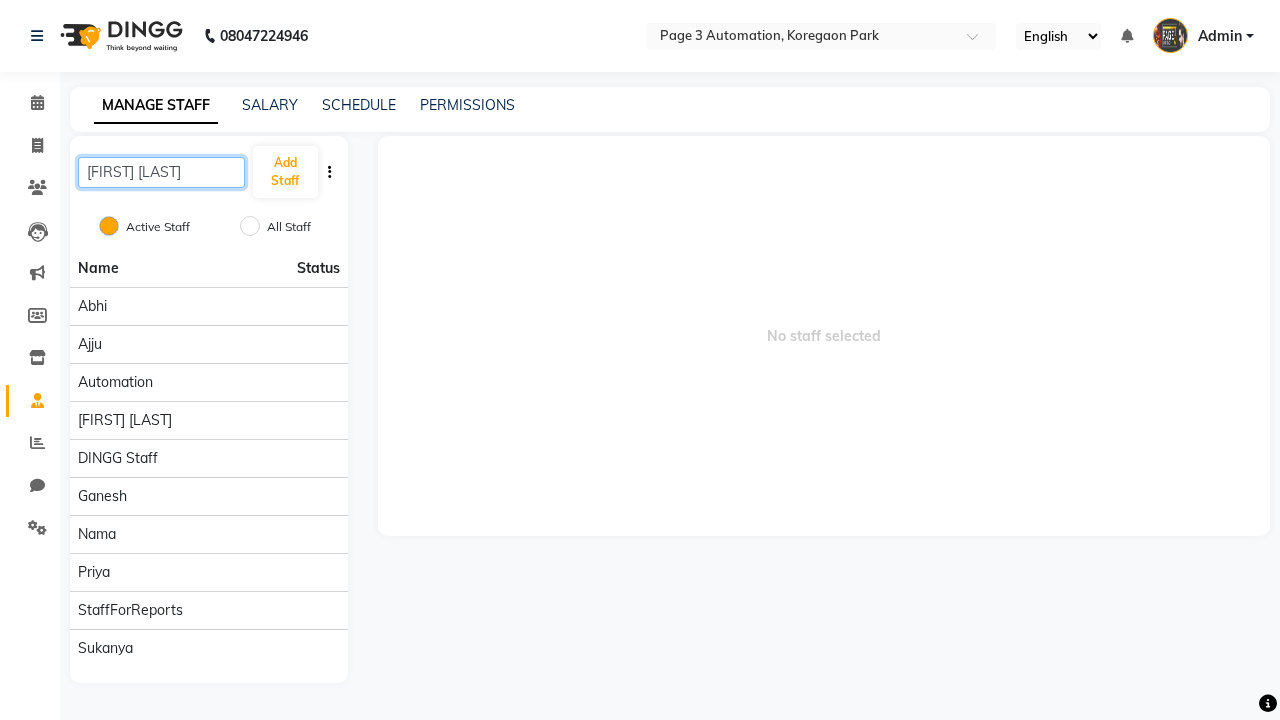 type on "[FIRST] [LAST]" 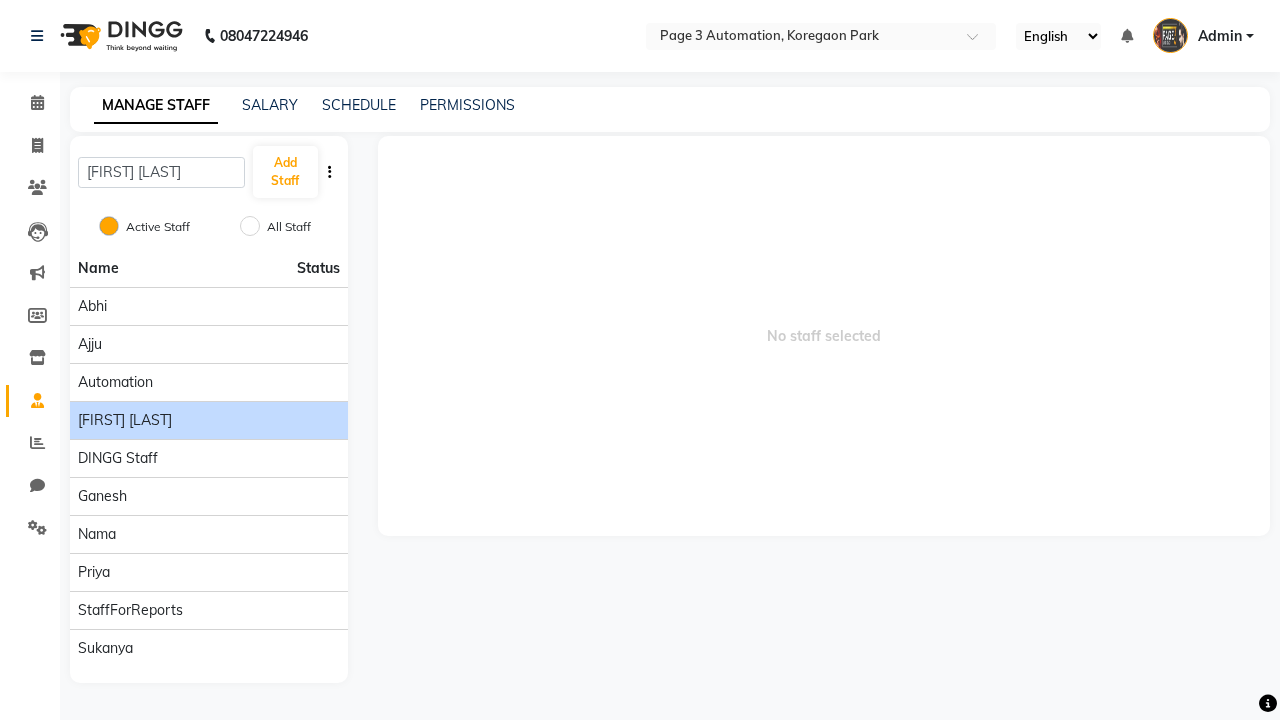 click on "[FIRST] [LAST]" 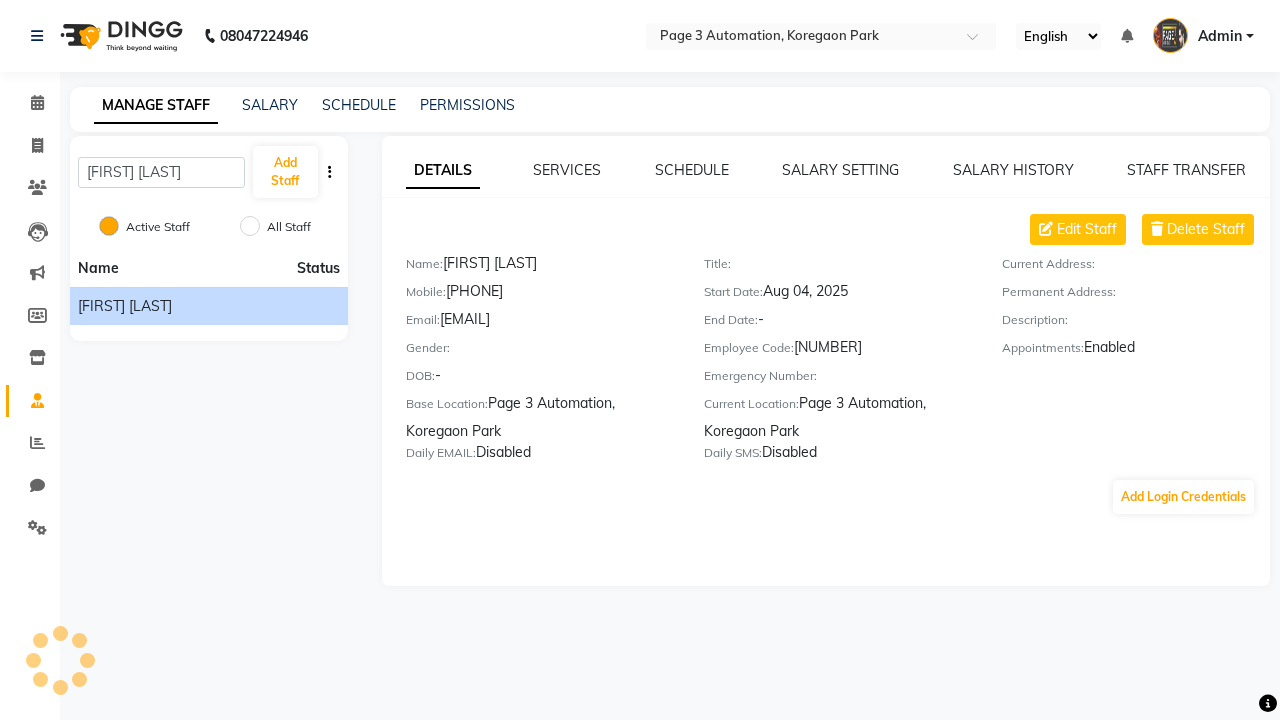 scroll, scrollTop: 0, scrollLeft: 0, axis: both 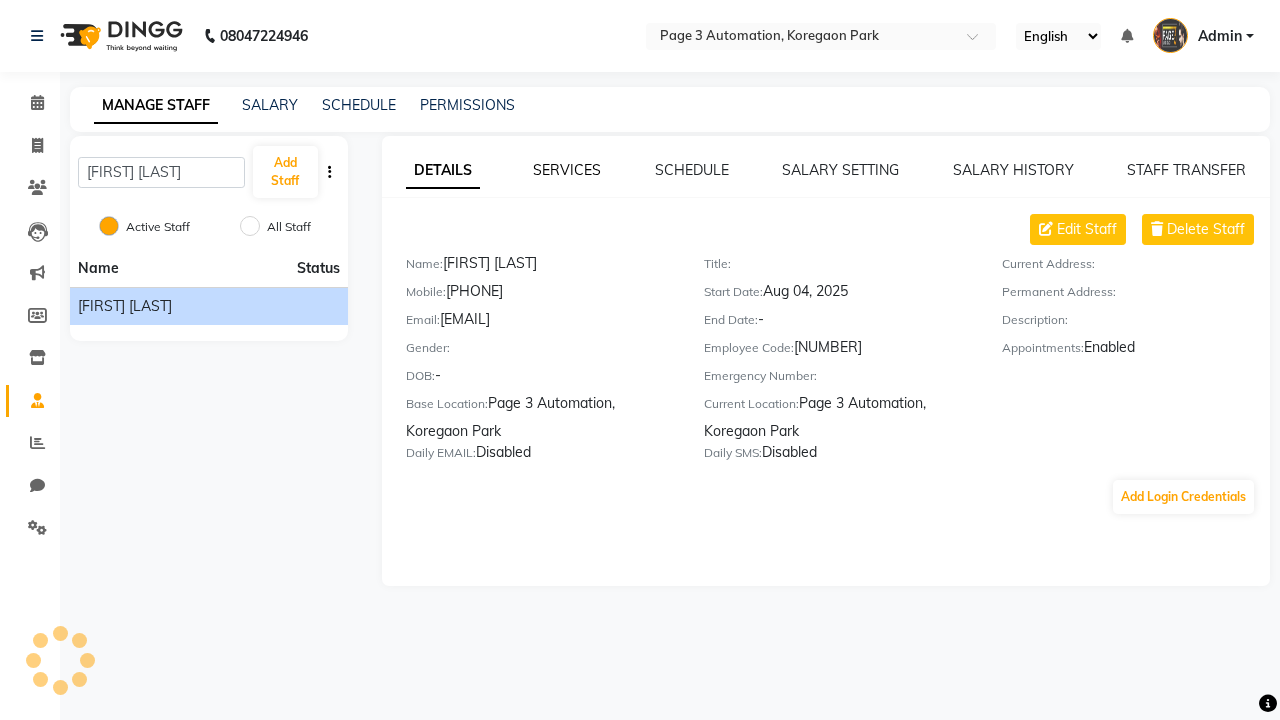 click on "SERVICES" 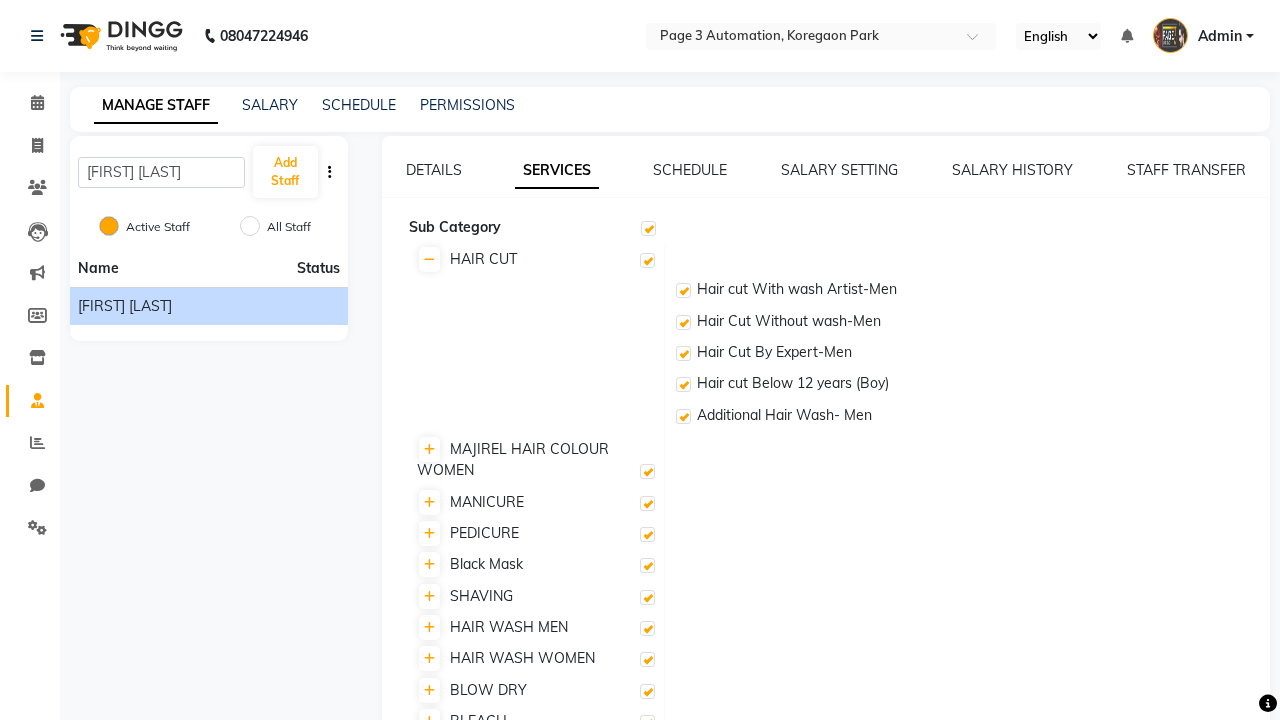 checkbox on "true" 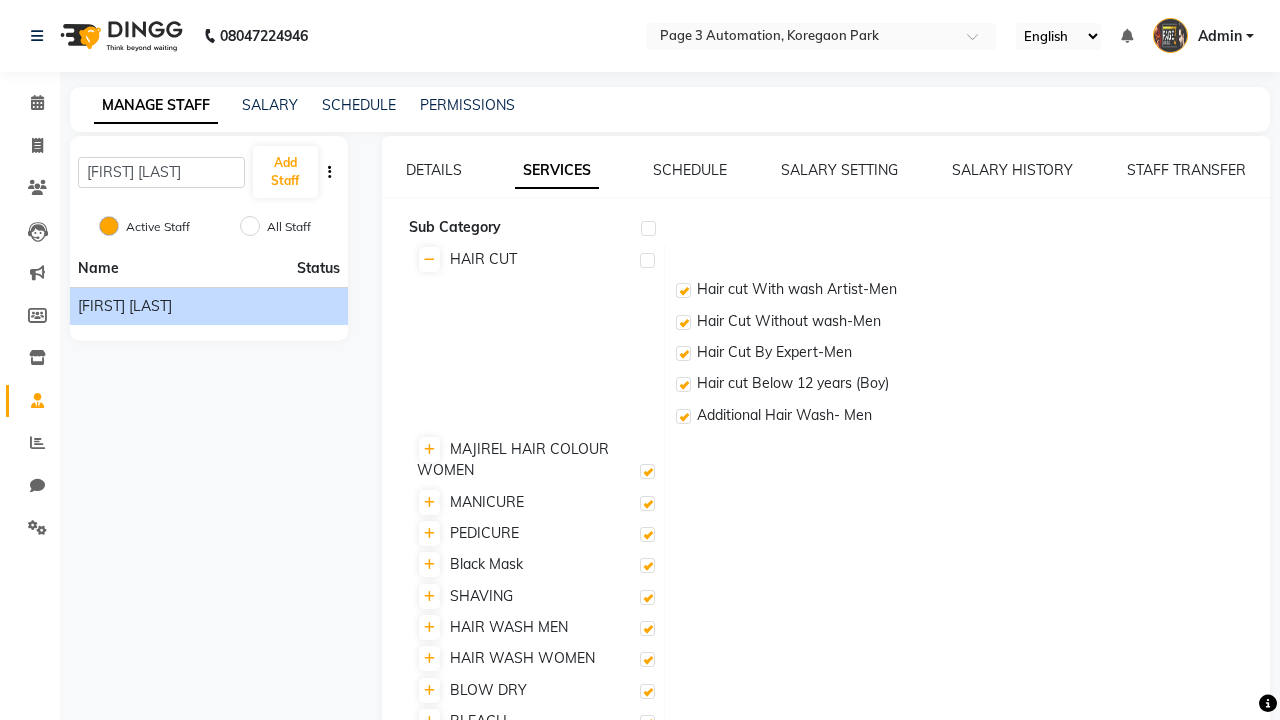 checkbox on "false" 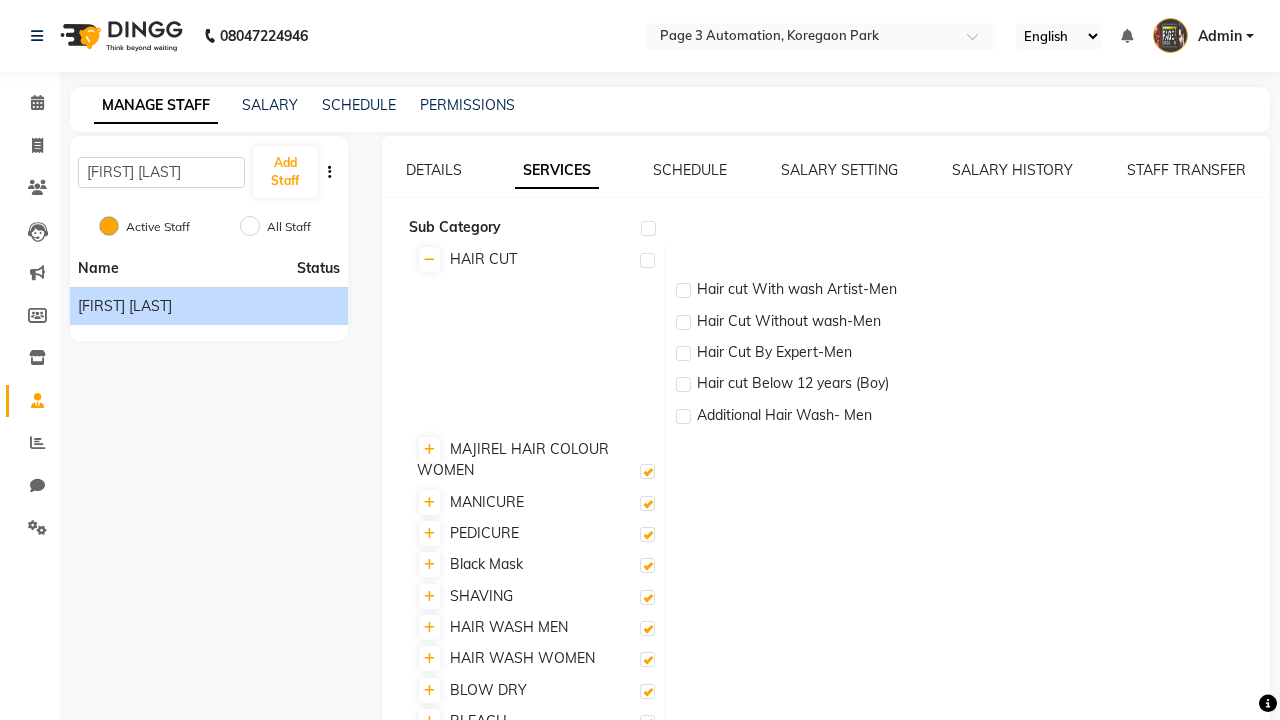 checkbox on "false" 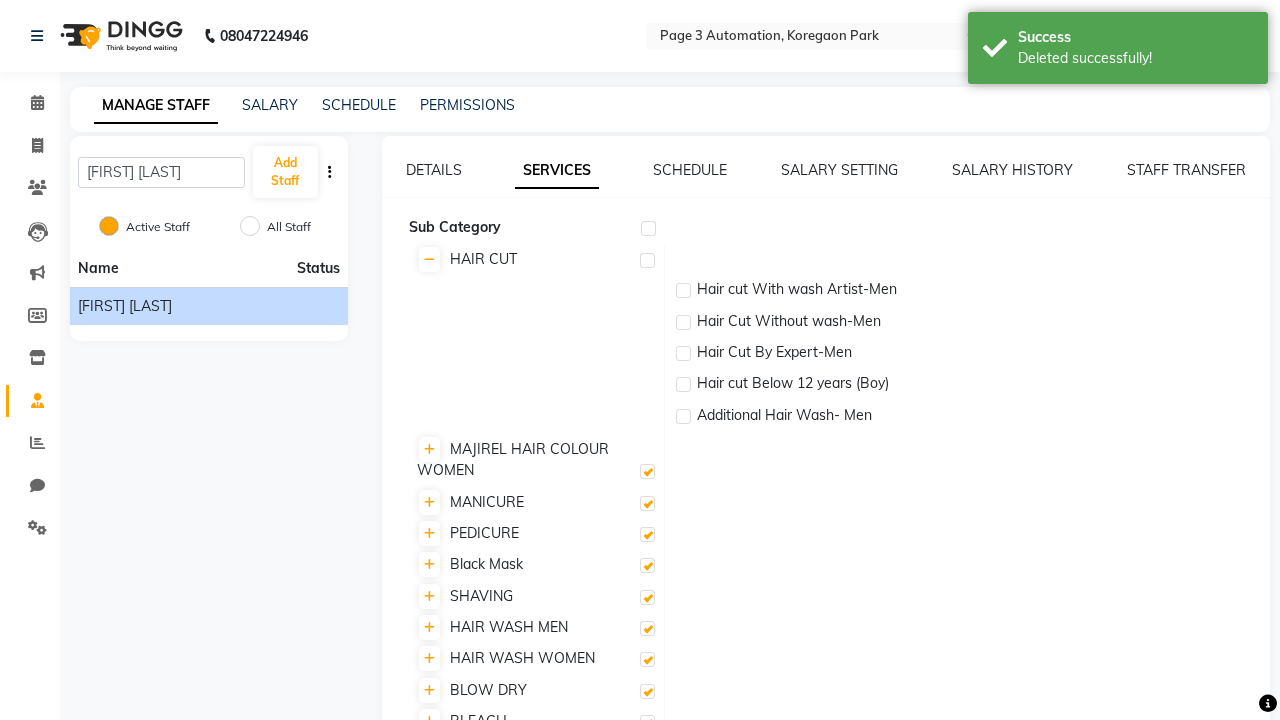 click on "Deleted successfully!" at bounding box center [1135, 58] 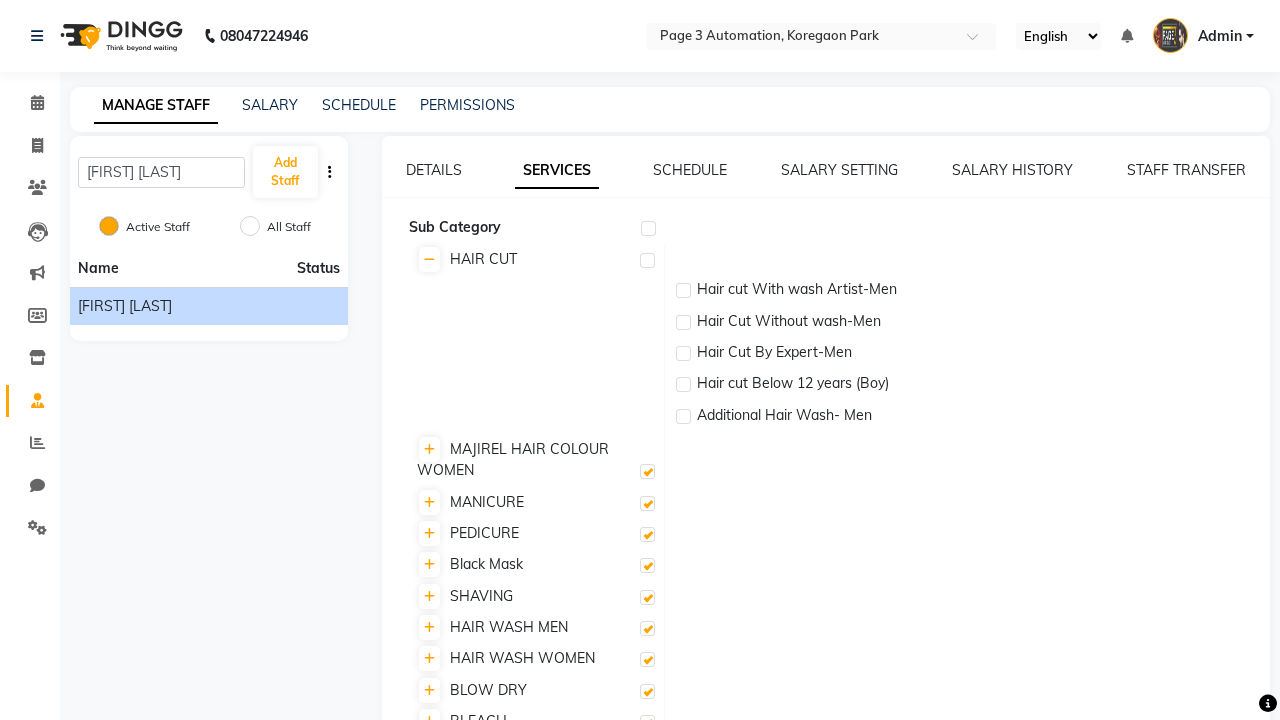 click at bounding box center (647, 260) 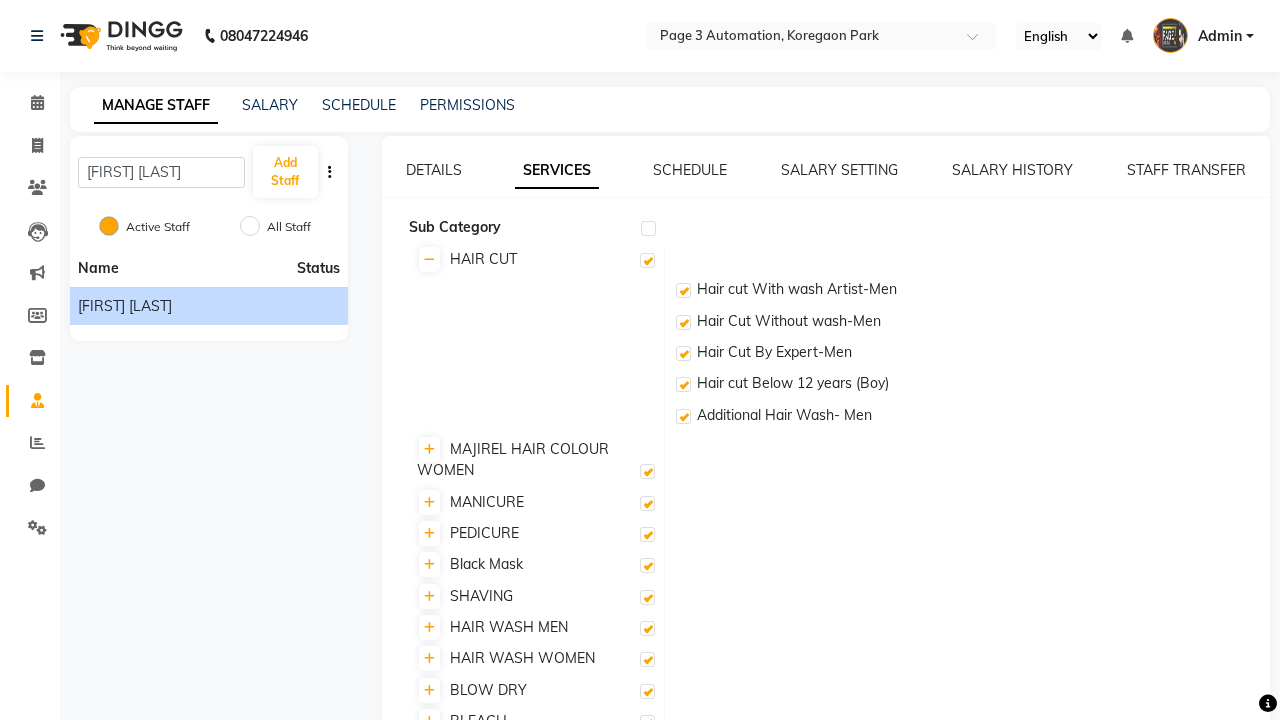 checkbox on "true" 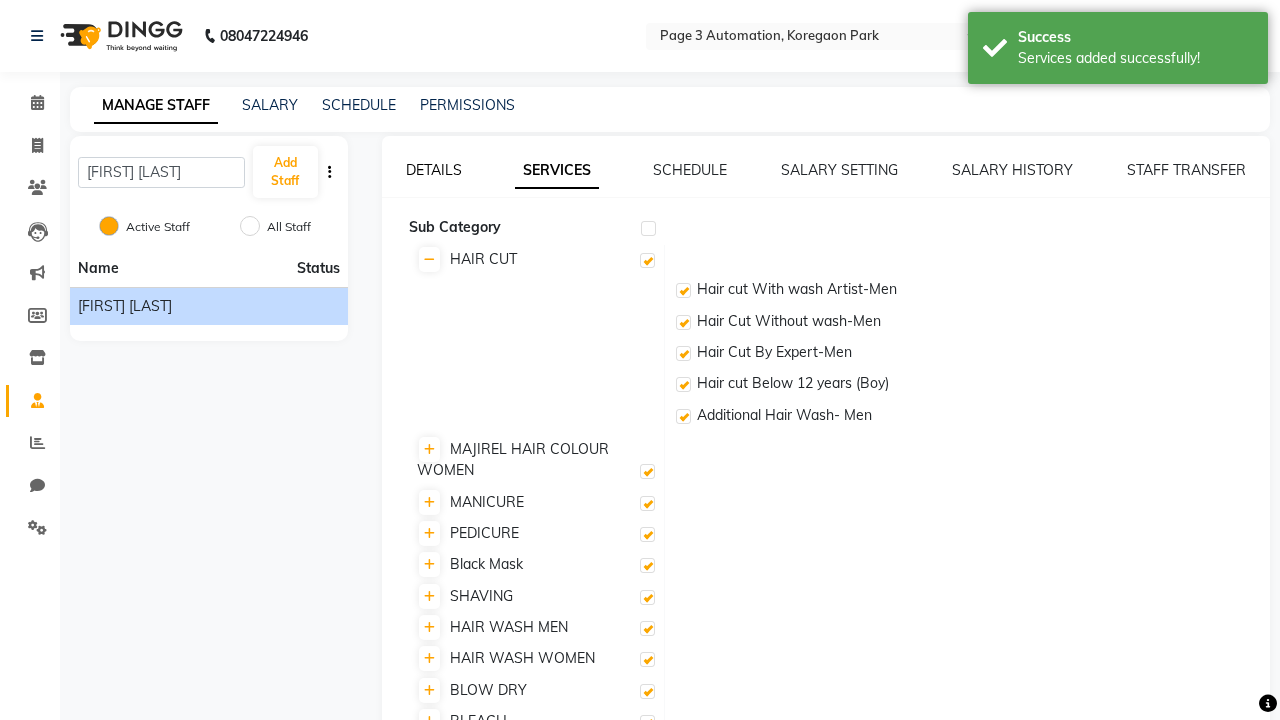 click on "Services added successfully!" at bounding box center [1135, 58] 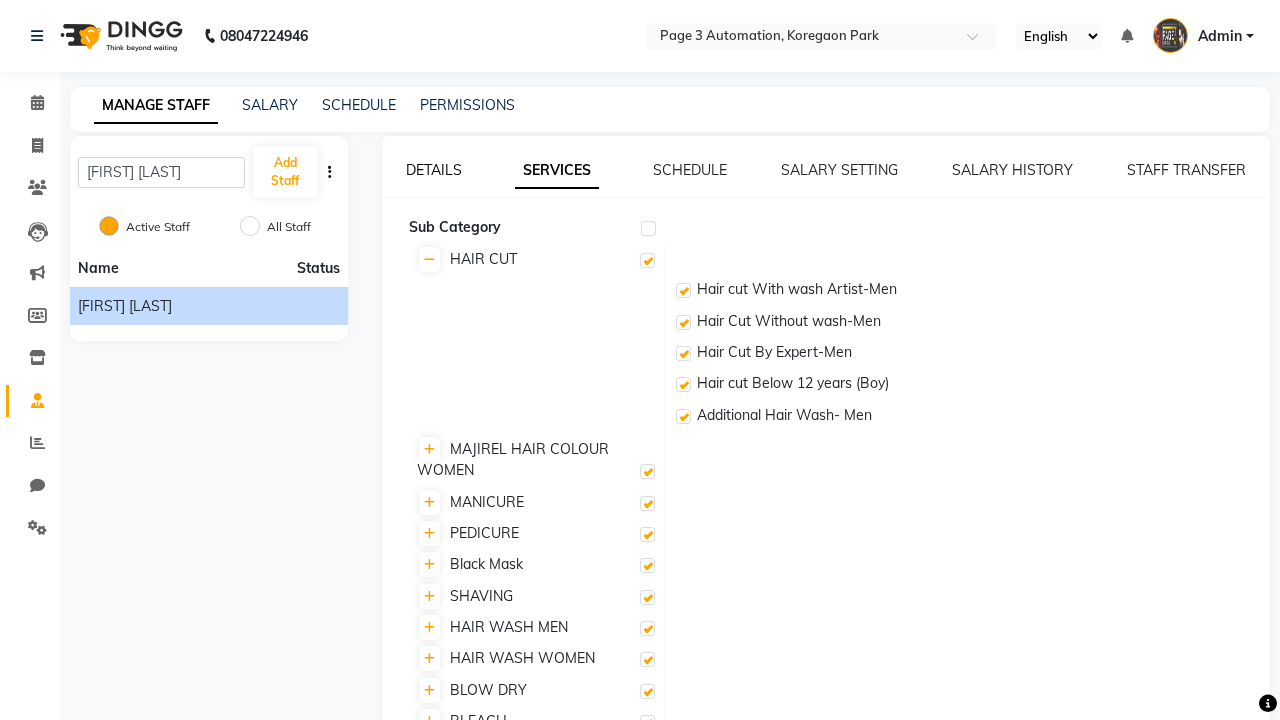click on "DETAILS" 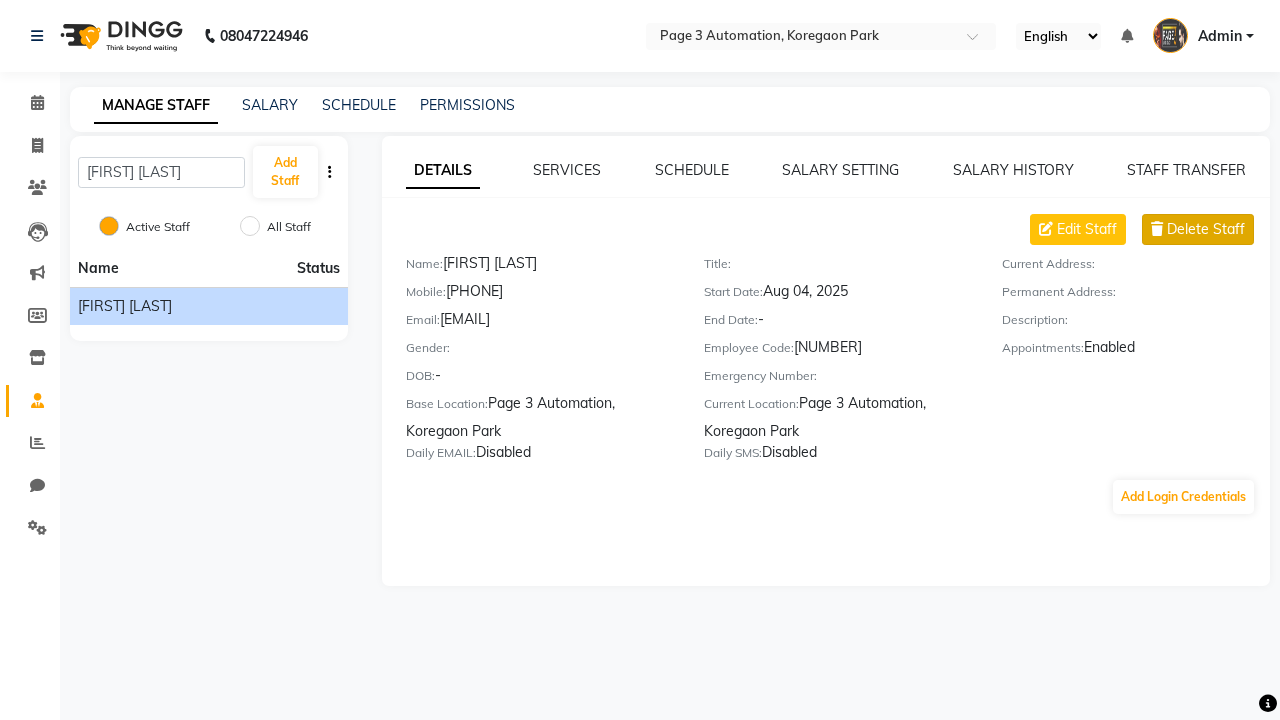 click on "Delete Staff" 